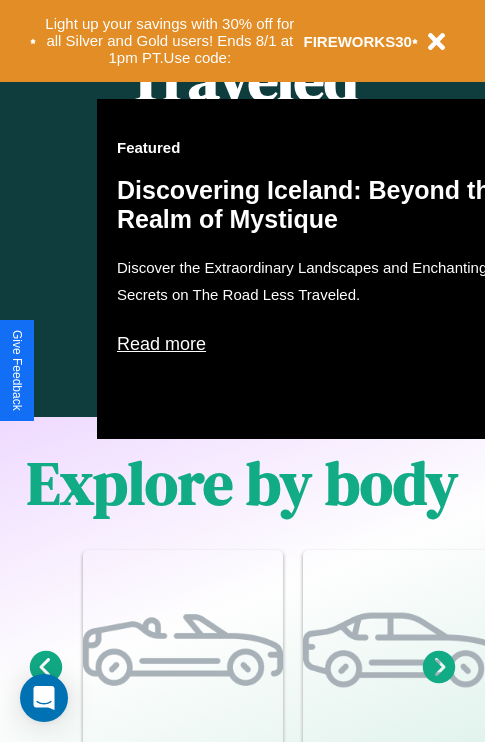 scroll, scrollTop: 2423, scrollLeft: 0, axis: vertical 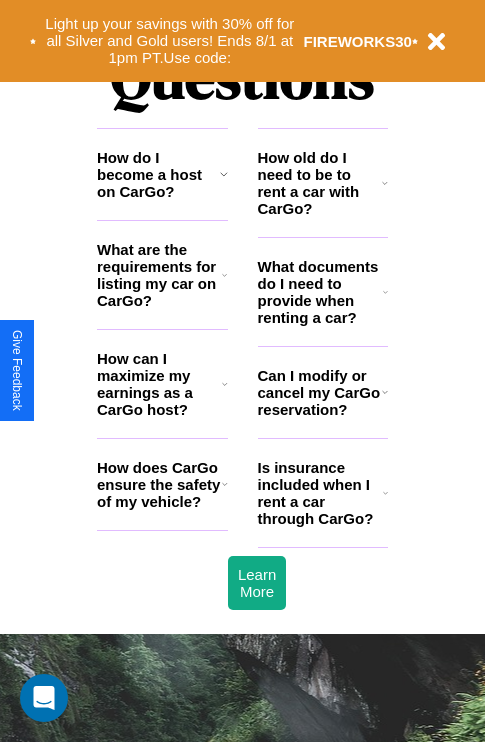 click on "Can I modify or cancel my CarGo reservation?" at bounding box center [320, 392] 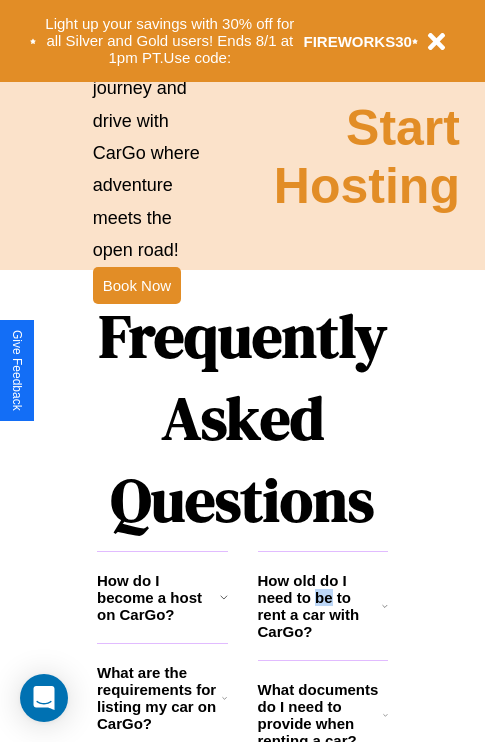 scroll, scrollTop: 1996, scrollLeft: 0, axis: vertical 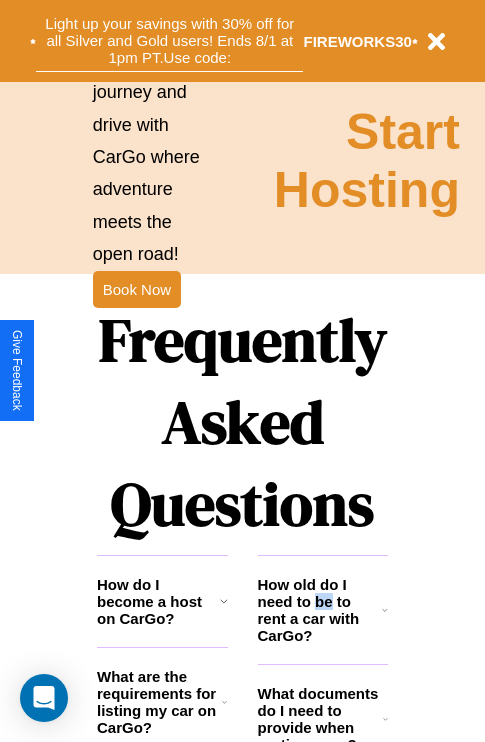 click on "Light up your savings with 30% off for all Silver and Gold users! Ends 8/1 at 1pm PT.  Use code:" at bounding box center [169, 41] 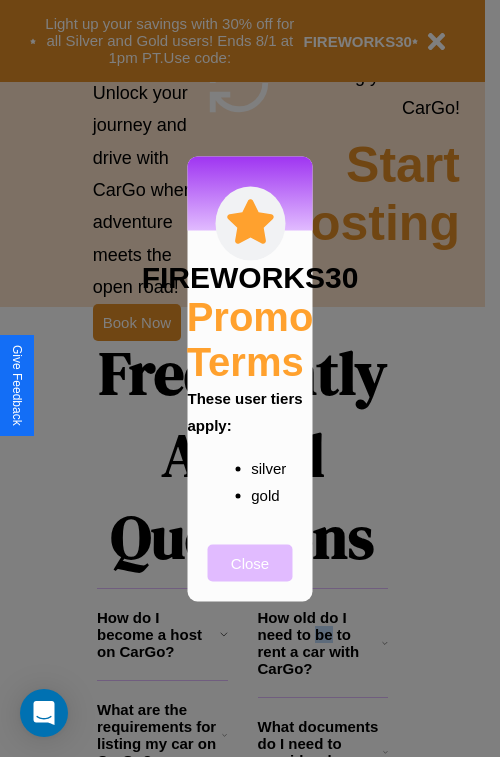 click on "Close" at bounding box center [250, 562] 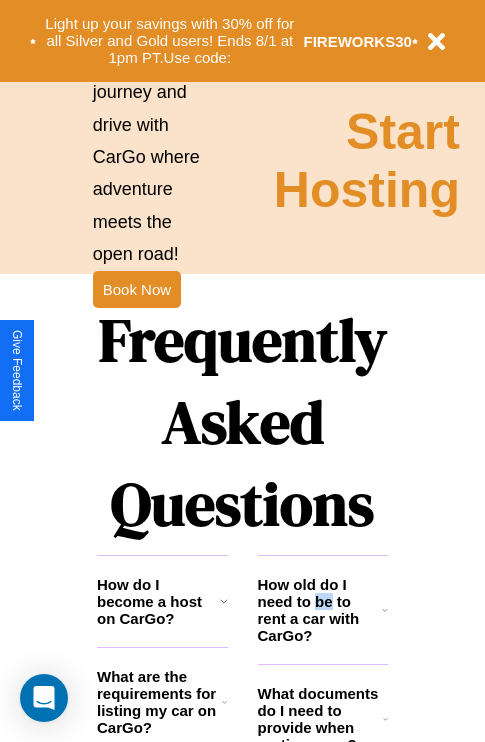 scroll, scrollTop: 1947, scrollLeft: 0, axis: vertical 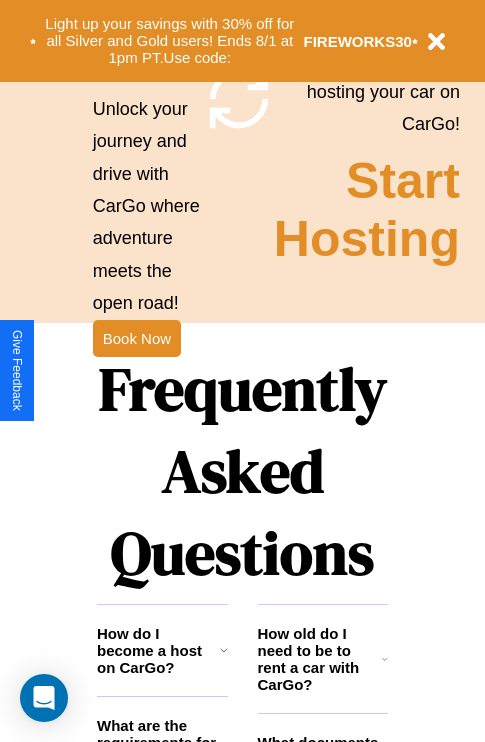 click on "Frequently Asked Questions" at bounding box center (242, 471) 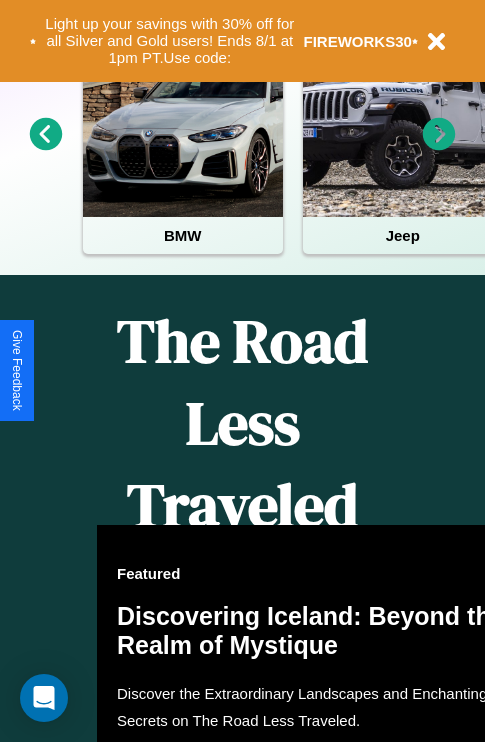 scroll, scrollTop: 0, scrollLeft: 0, axis: both 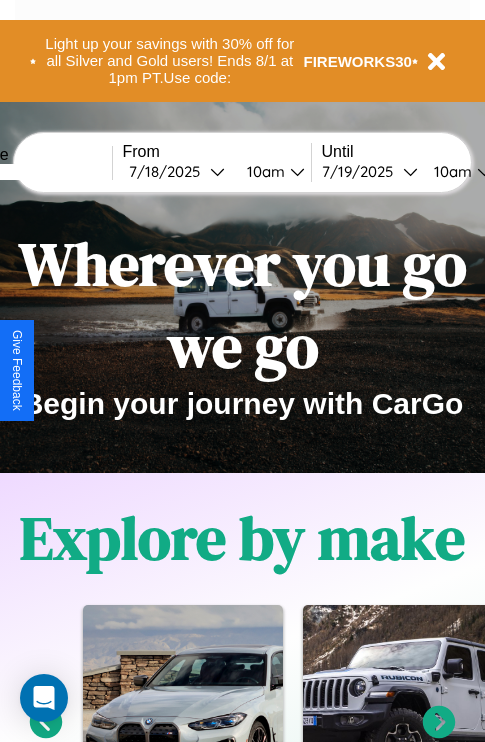 click at bounding box center (37, 172) 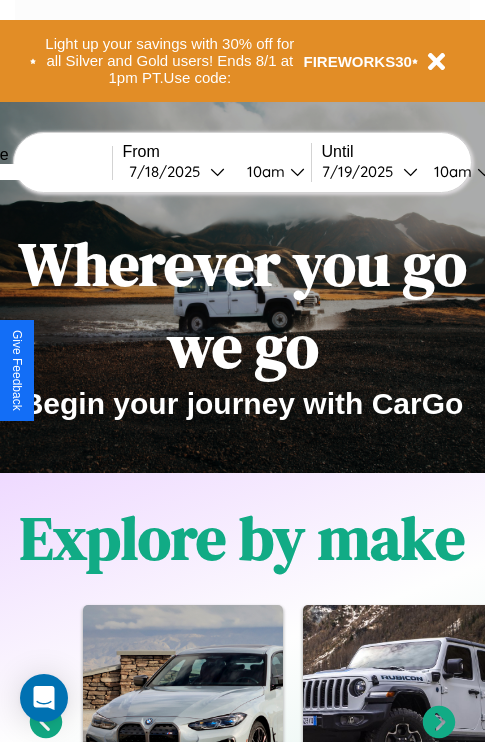 type on "*****" 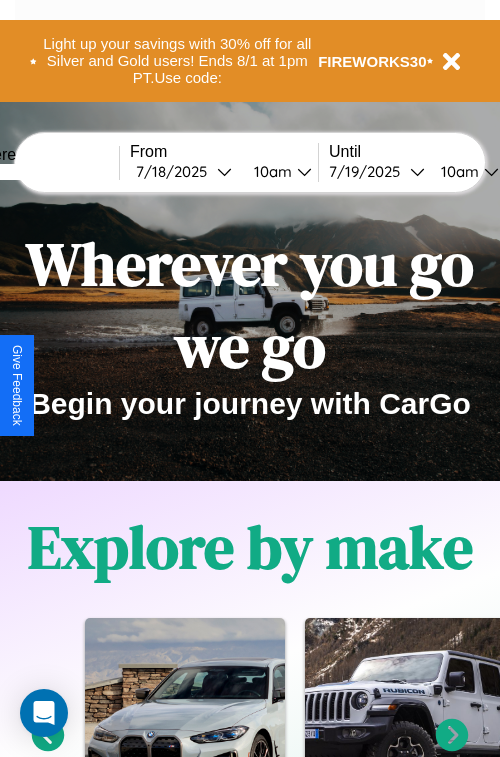 select on "*" 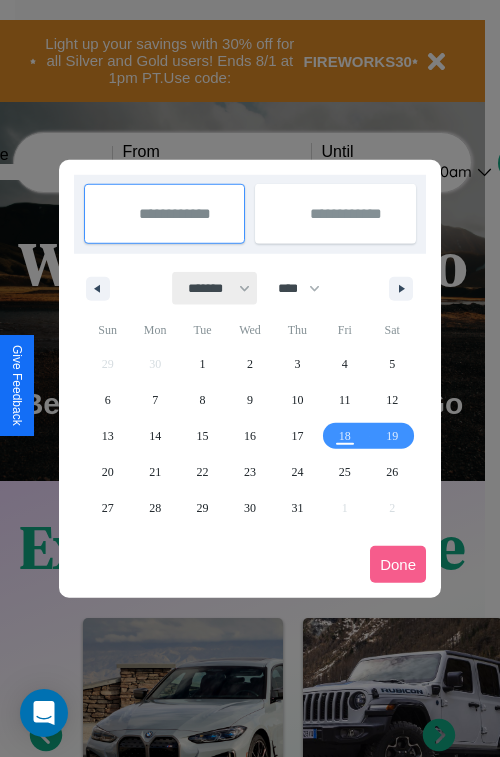 click on "******* ******** ***** ***** *** **** **** ****** ********* ******* ******** ********" at bounding box center [215, 288] 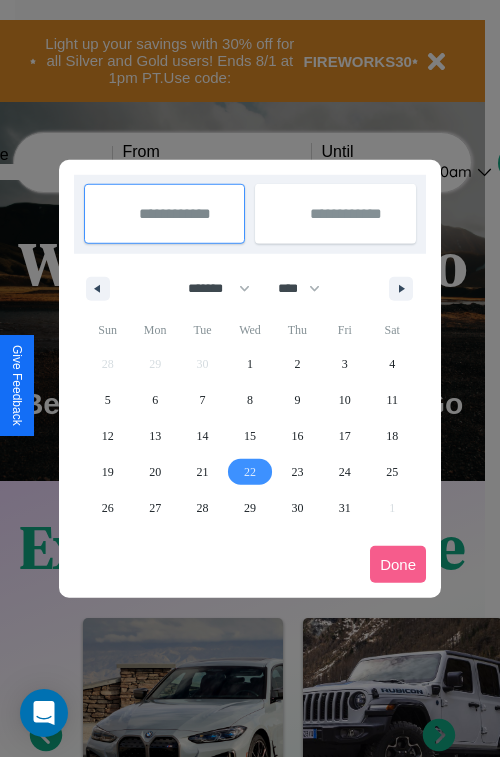 click on "22" at bounding box center (250, 472) 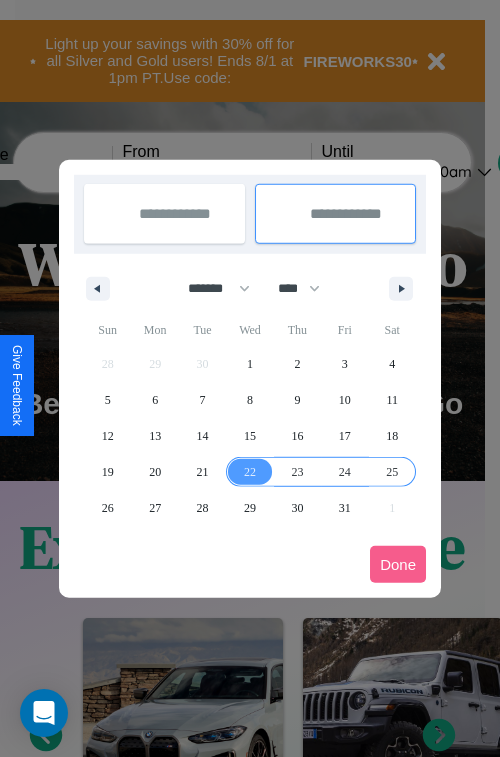 click on "25" at bounding box center [392, 472] 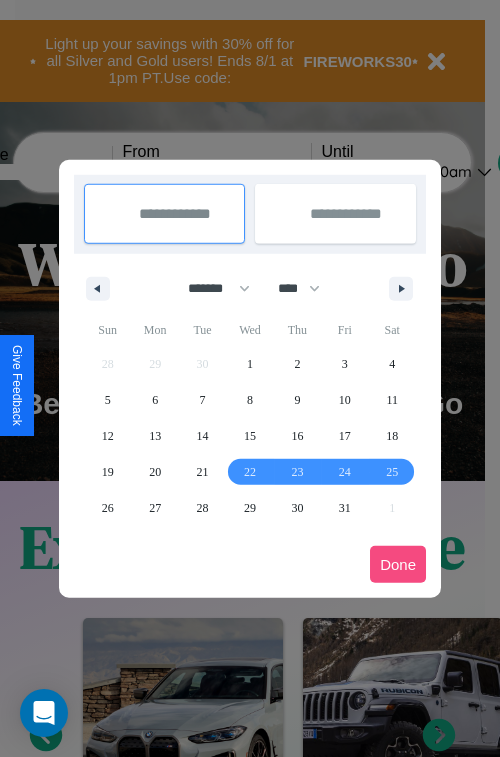 click on "Done" at bounding box center [398, 564] 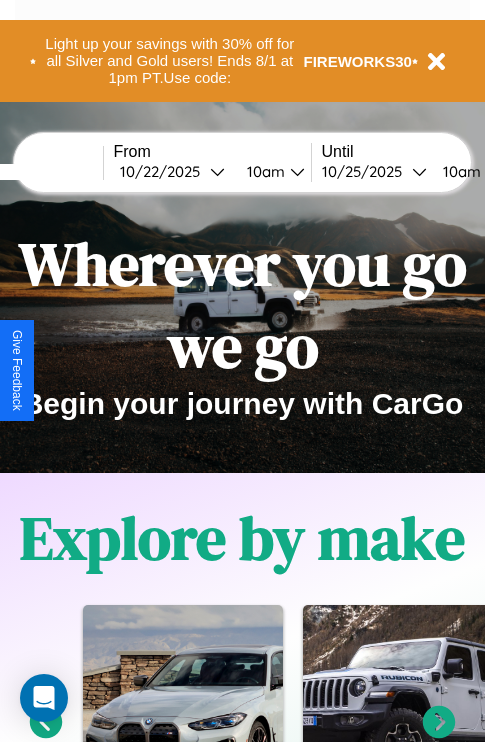 scroll, scrollTop: 0, scrollLeft: 83, axis: horizontal 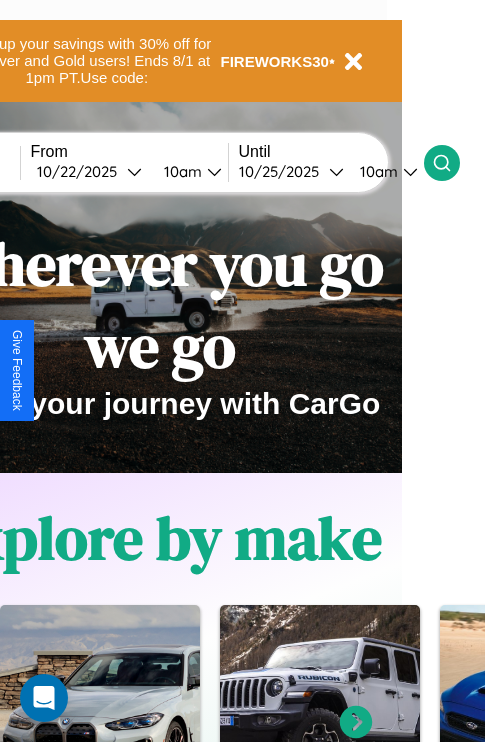 click 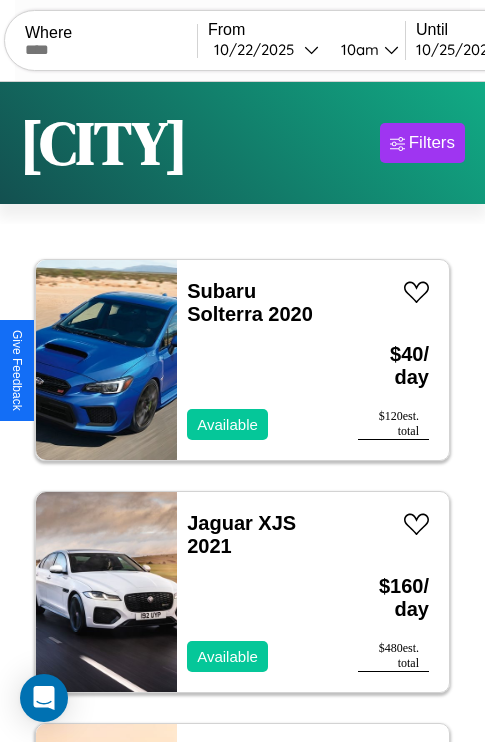 scroll, scrollTop: 89, scrollLeft: 0, axis: vertical 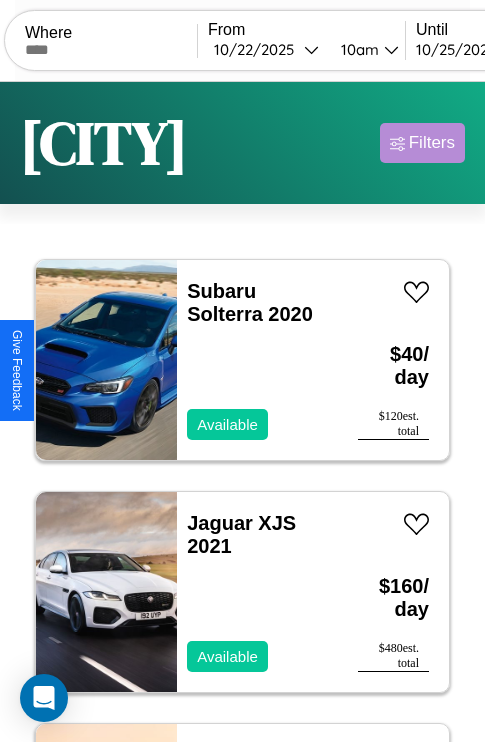 click on "Filters" at bounding box center (432, 143) 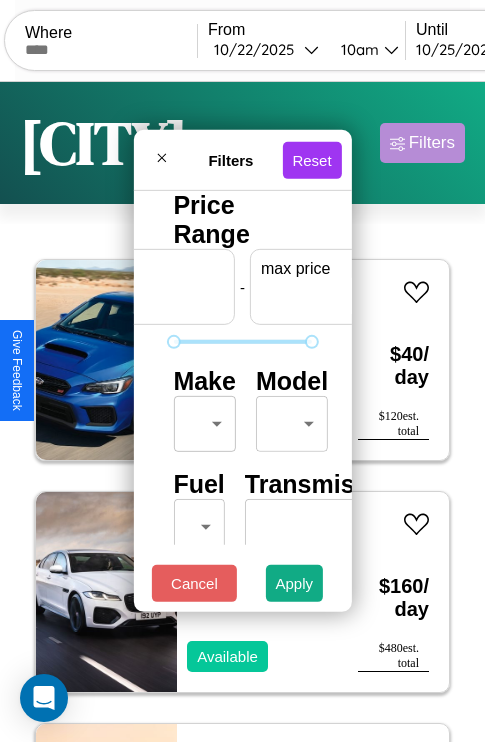 scroll, scrollTop: 0, scrollLeft: 124, axis: horizontal 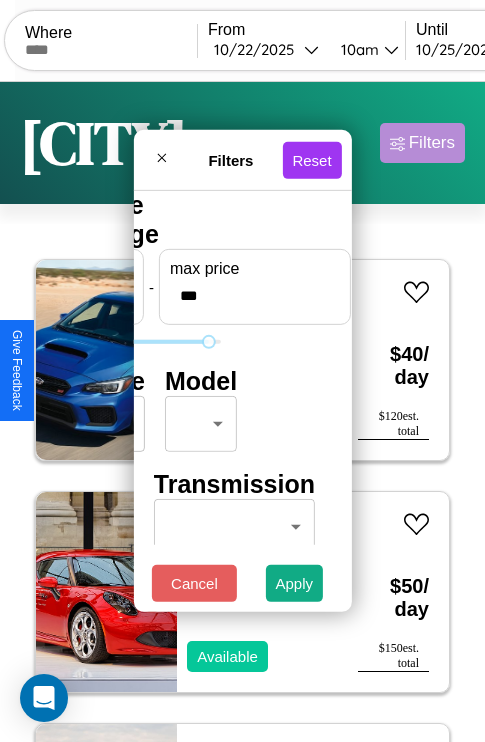 type on "***" 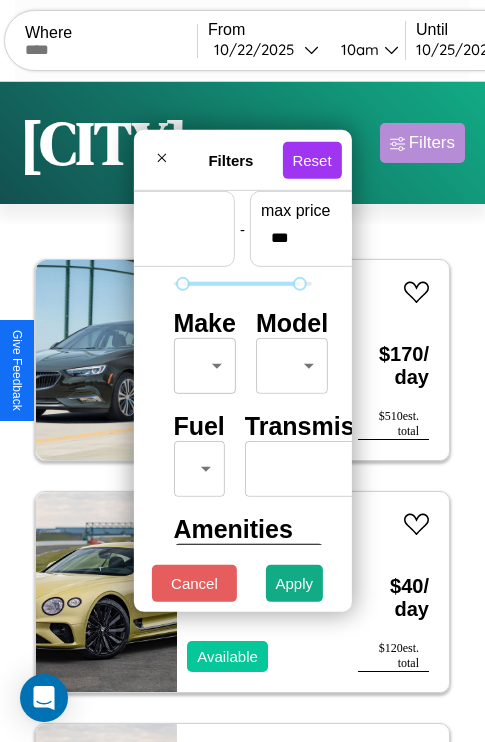 scroll, scrollTop: 59, scrollLeft: 0, axis: vertical 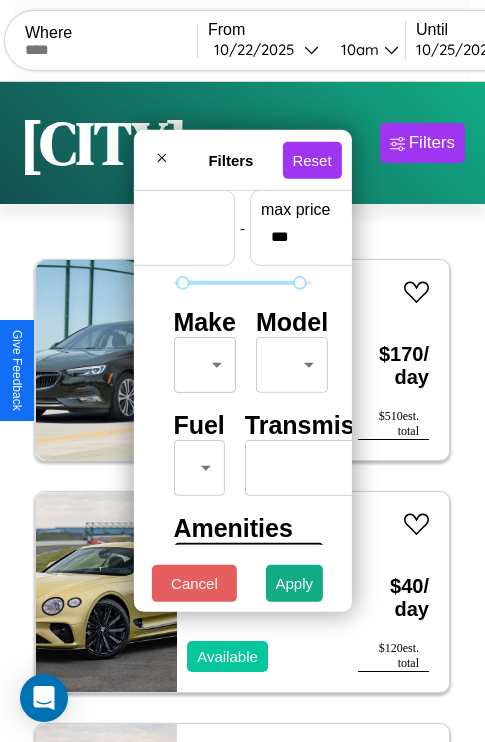 type on "**" 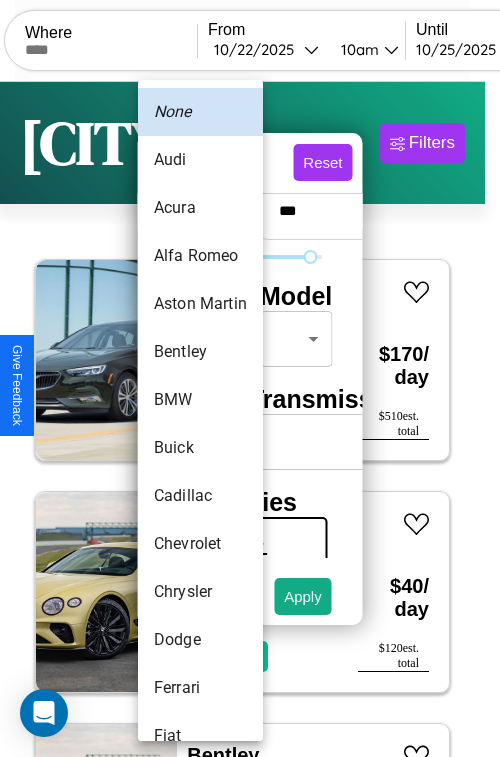 click on "Audi" at bounding box center (200, 160) 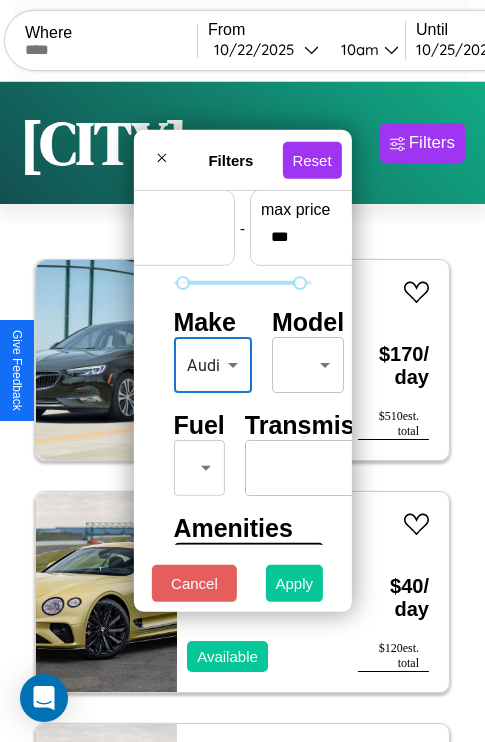 click on "Apply" at bounding box center [295, 583] 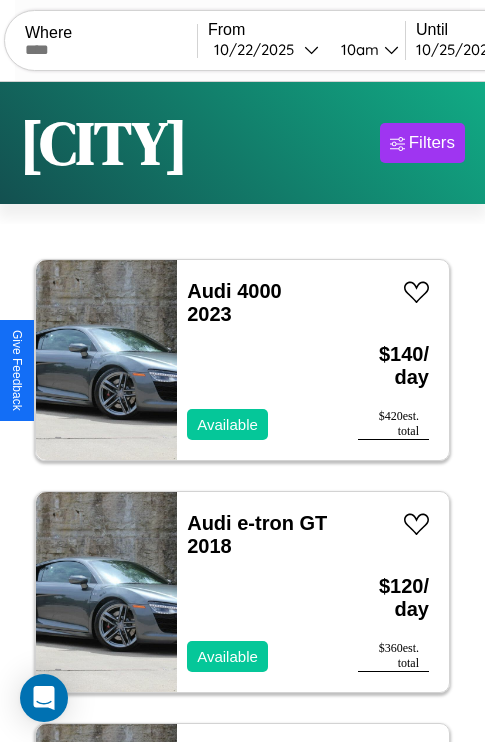 scroll, scrollTop: 79, scrollLeft: 0, axis: vertical 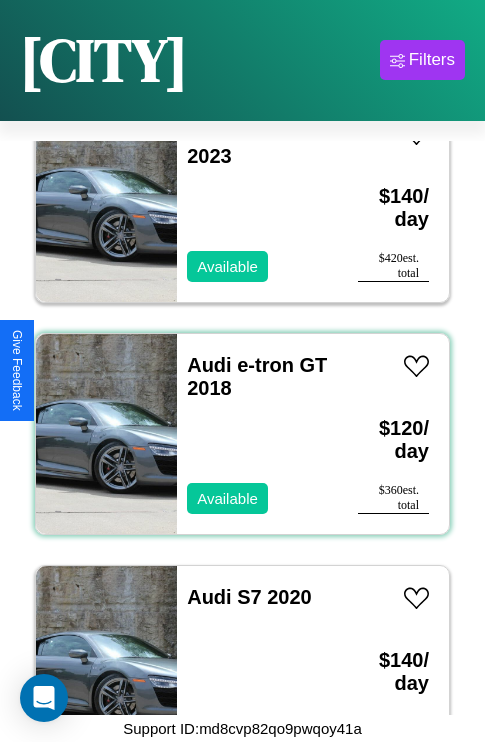 click on "Audi   e-tron GT   2018 Available" at bounding box center (257, 434) 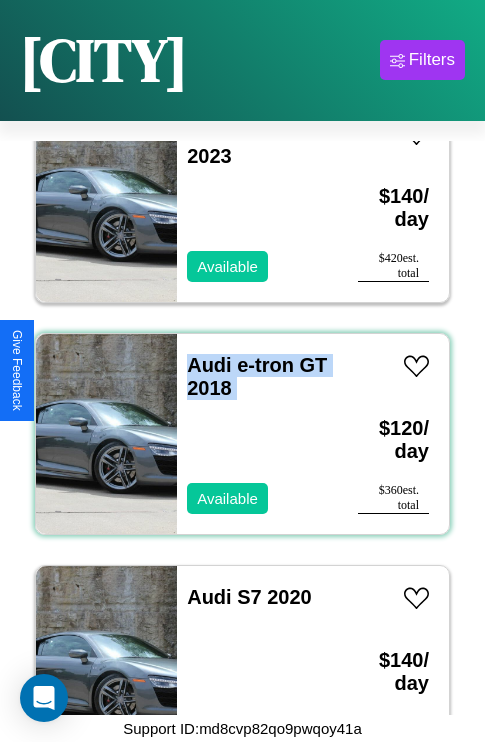 click on "Audi   e-tron GT   2018 Available" at bounding box center (257, 434) 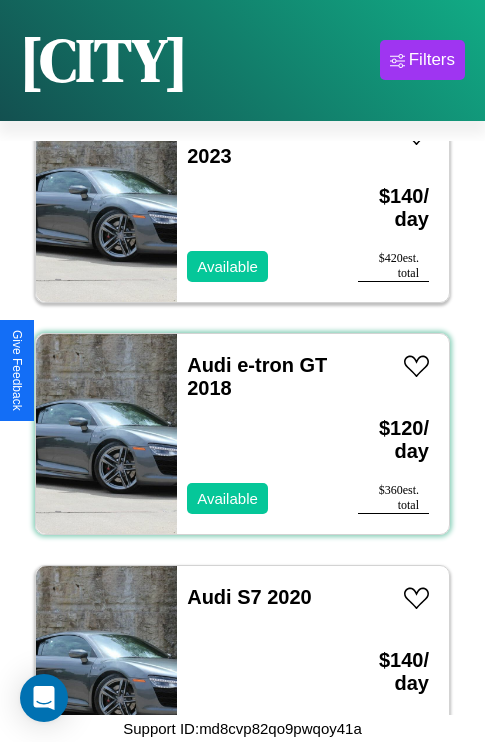 click on "Audi   e-tron GT   2018 Available" at bounding box center [257, 434] 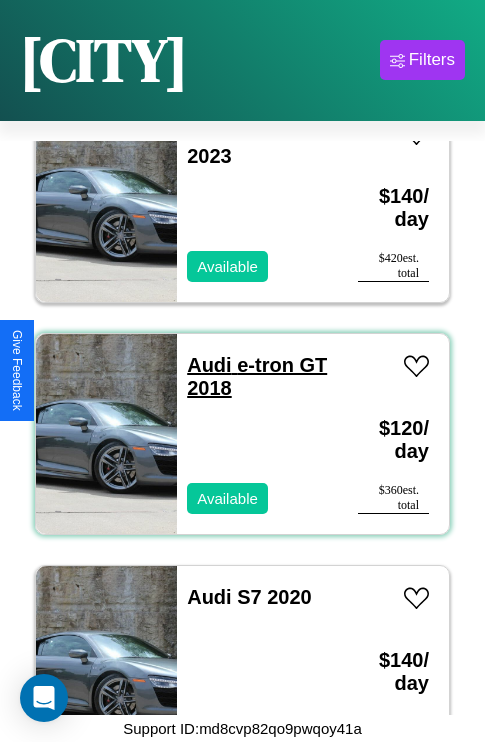 click on "Audi   e-tron GT   2018" at bounding box center [257, 376] 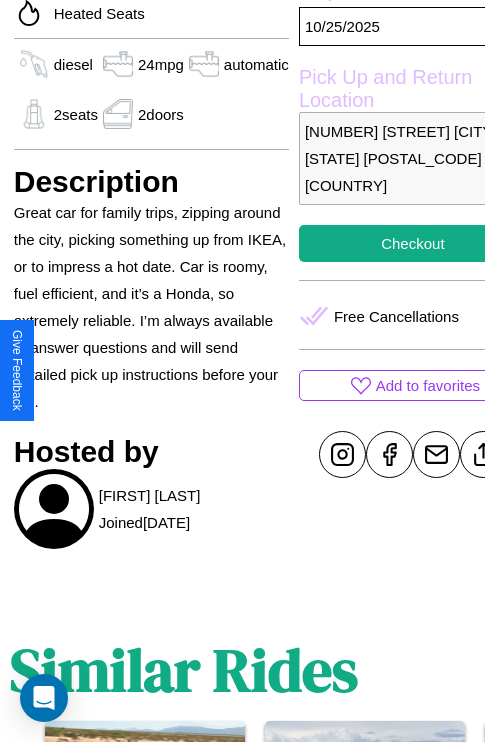 scroll, scrollTop: 696, scrollLeft: 68, axis: both 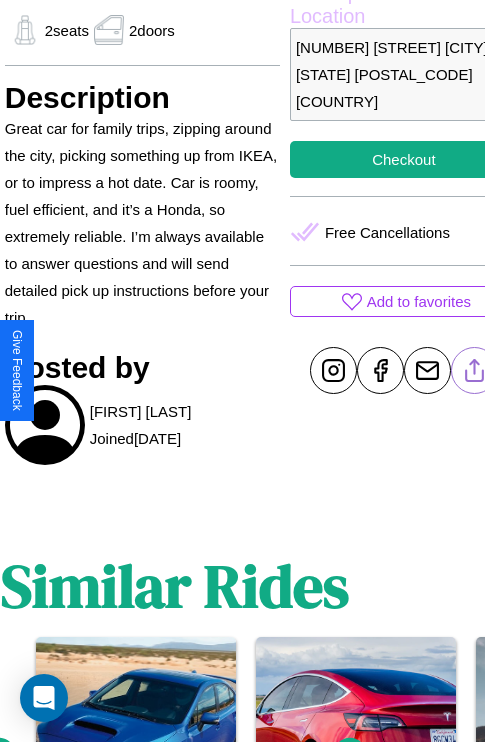 click 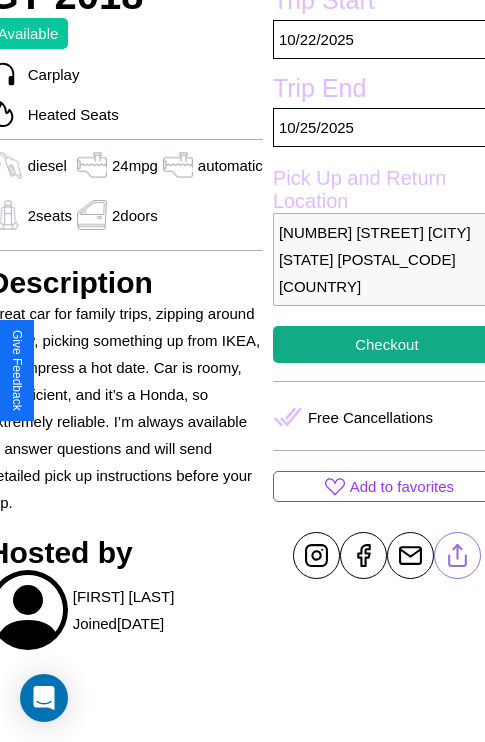 scroll, scrollTop: 485, scrollLeft: 88, axis: both 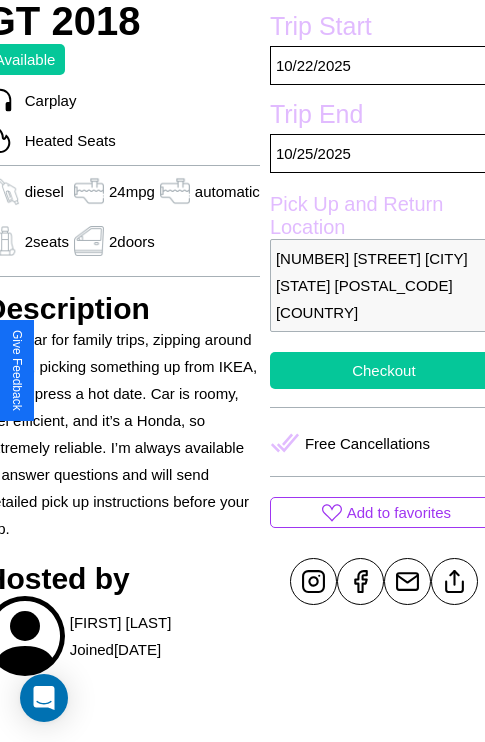 click on "Checkout" at bounding box center (384, 370) 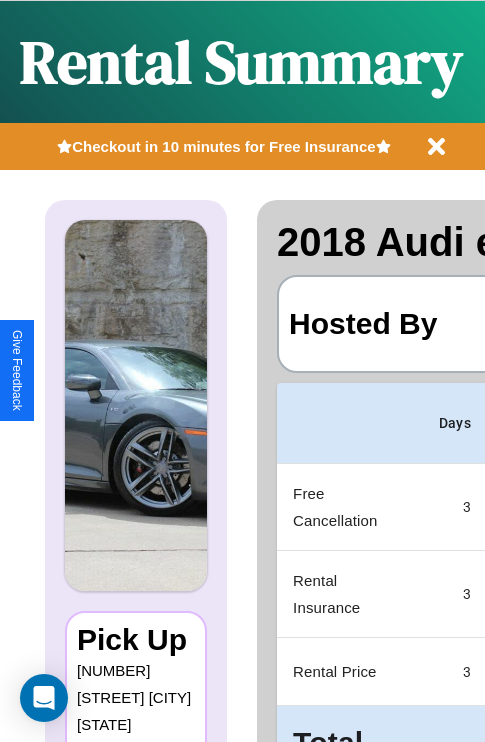 scroll, scrollTop: 0, scrollLeft: 383, axis: horizontal 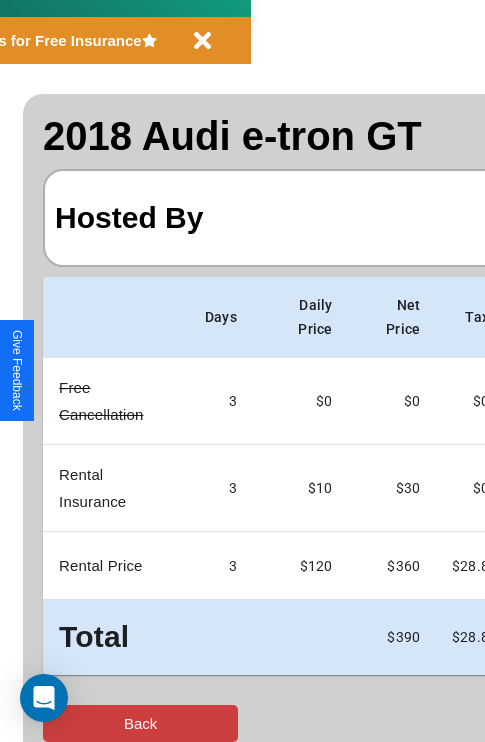 click on "Back" at bounding box center (140, 723) 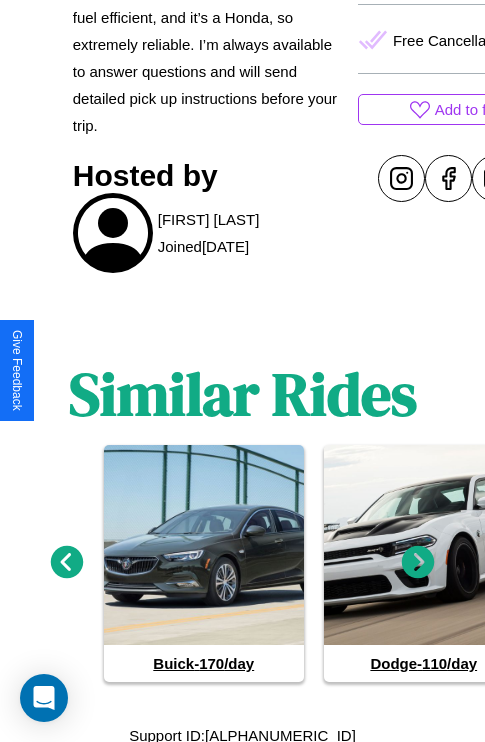 scroll, scrollTop: 895, scrollLeft: 0, axis: vertical 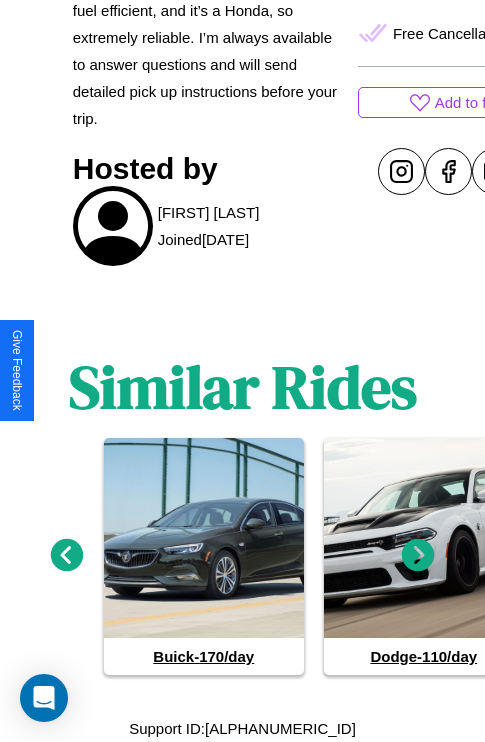 click 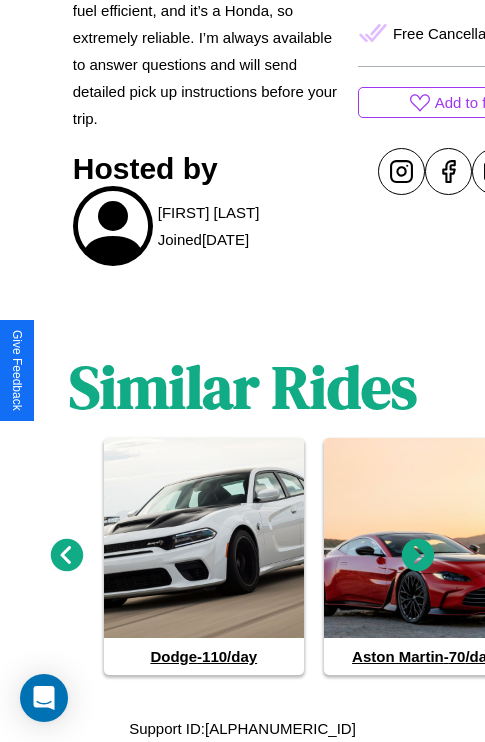 click 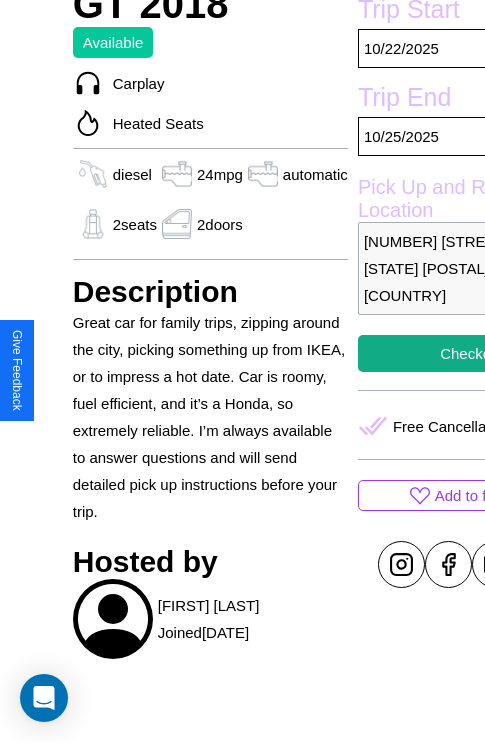 scroll, scrollTop: 94, scrollLeft: 0, axis: vertical 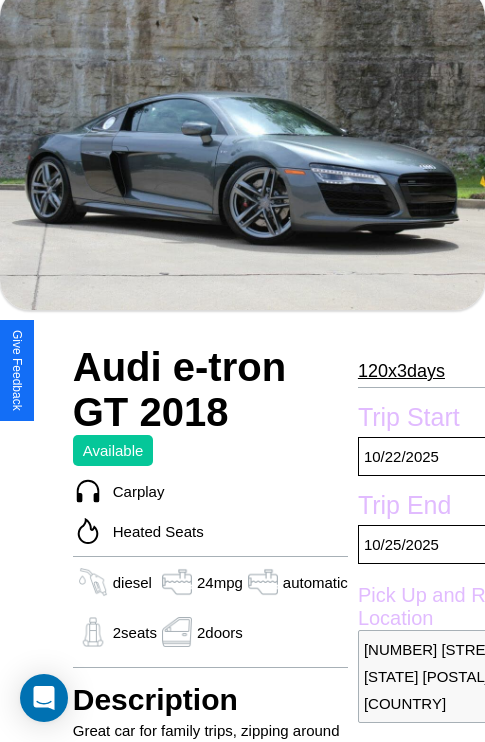 click on "120  x  3  days" at bounding box center (401, 371) 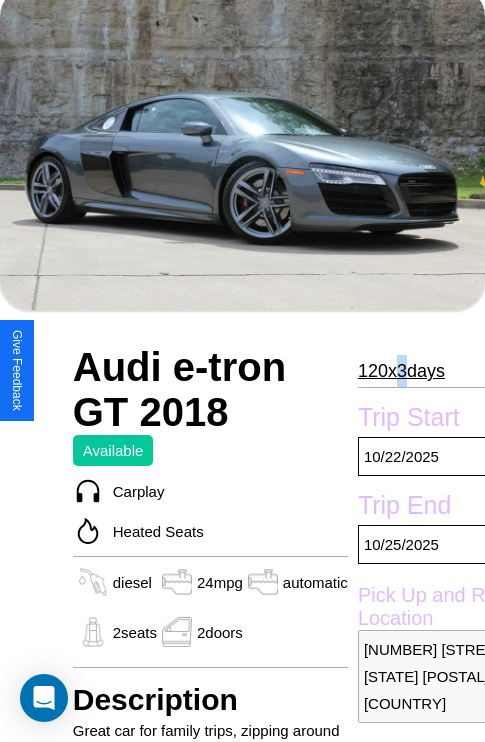 click on "120  x  3  days" at bounding box center [401, 371] 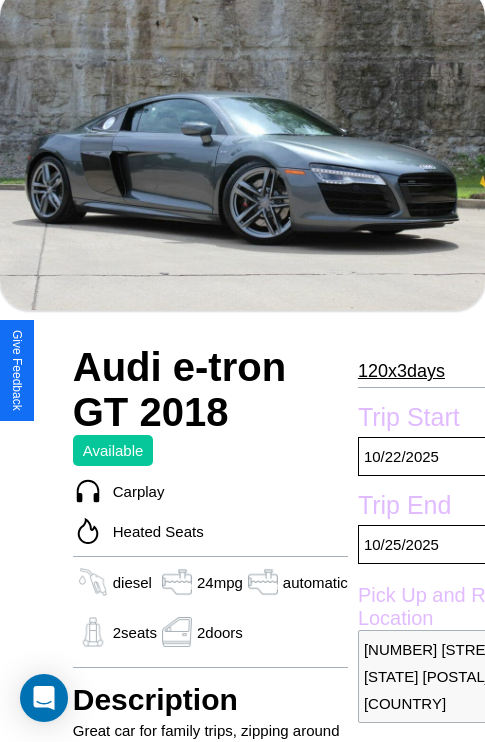 click on "120  x  3  days" at bounding box center [401, 371] 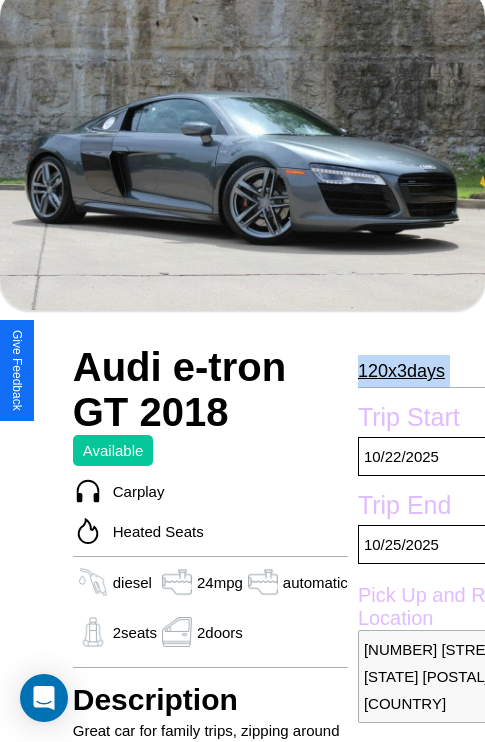 click on "120  x  3  days" at bounding box center (401, 371) 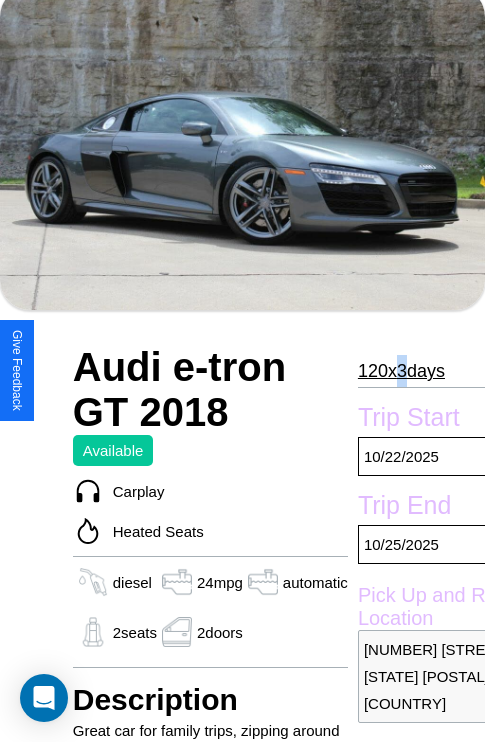 click on "120  x  3  days" at bounding box center (401, 371) 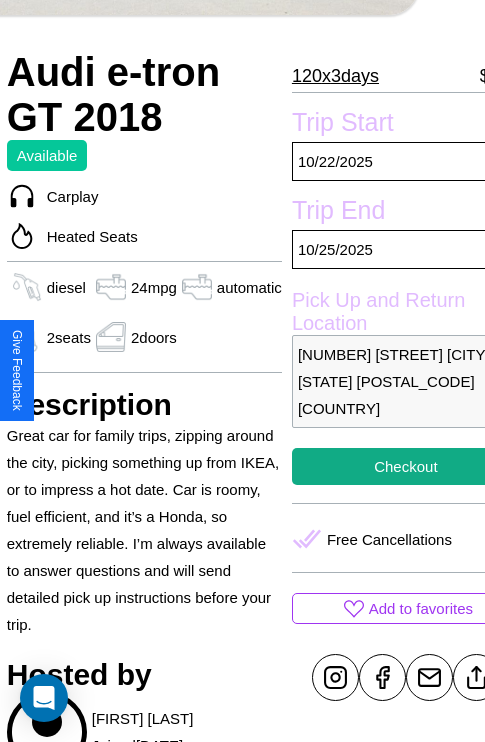 scroll, scrollTop: 485, scrollLeft: 88, axis: both 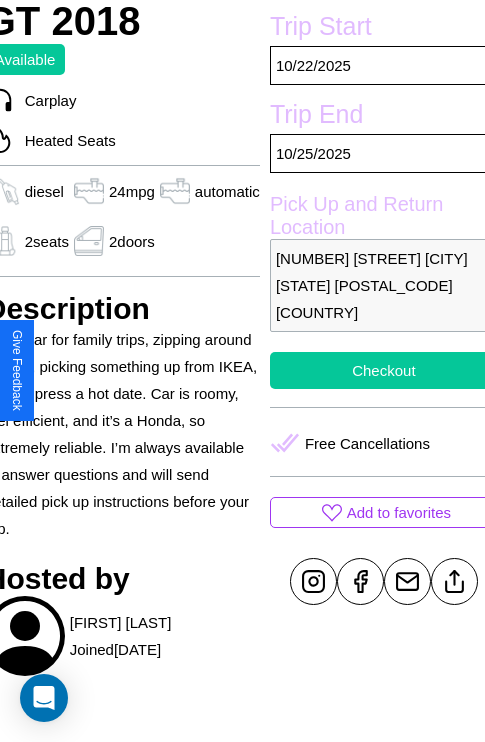 click on "Checkout" at bounding box center [384, 370] 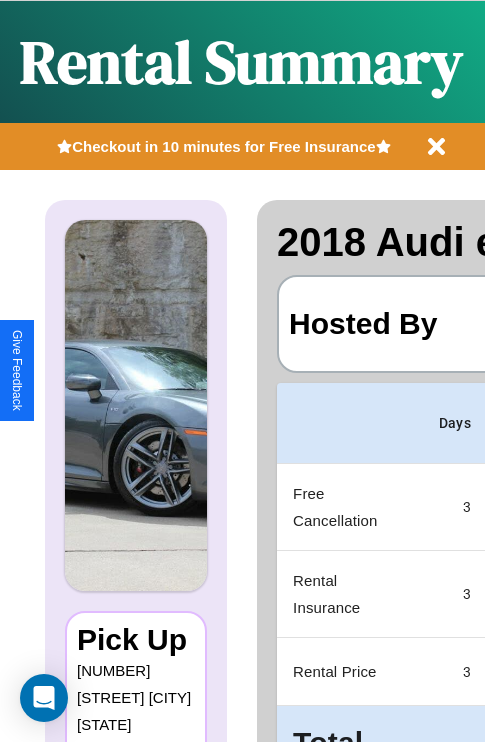 scroll, scrollTop: 0, scrollLeft: 383, axis: horizontal 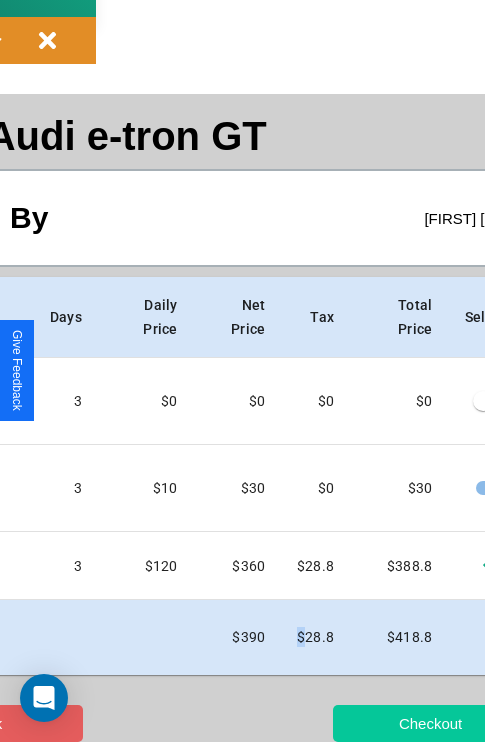 click on "Checkout" at bounding box center [430, 723] 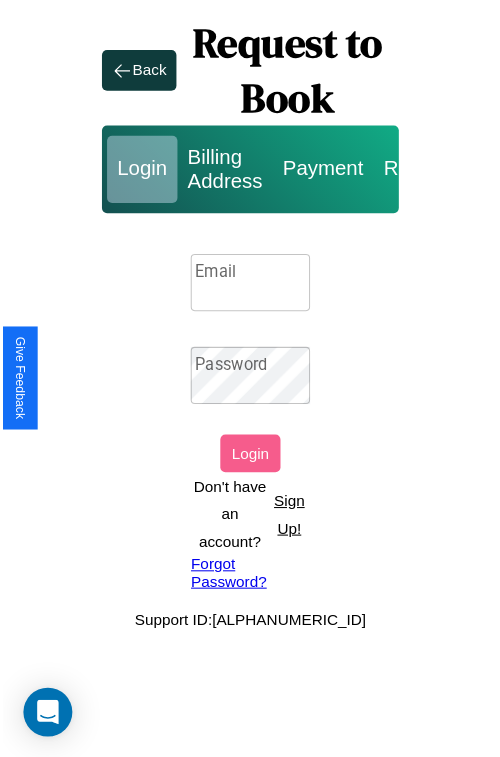 scroll, scrollTop: 0, scrollLeft: 0, axis: both 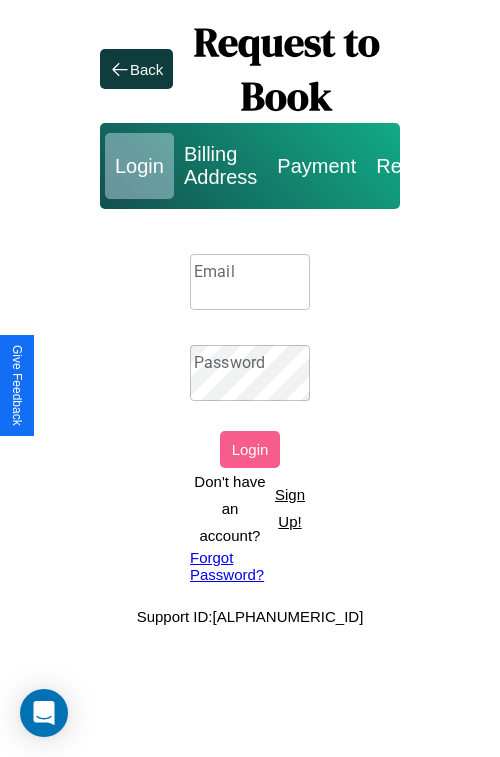 click on "Sign Up!" at bounding box center [290, 508] 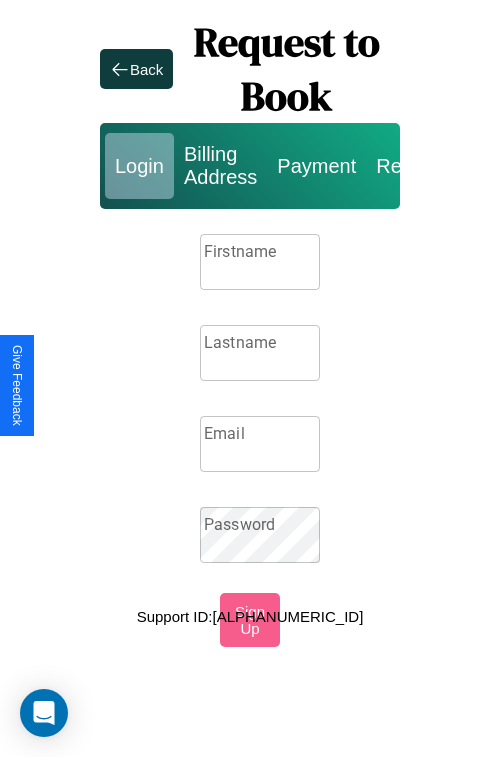 click on "Firstname" at bounding box center (260, 262) 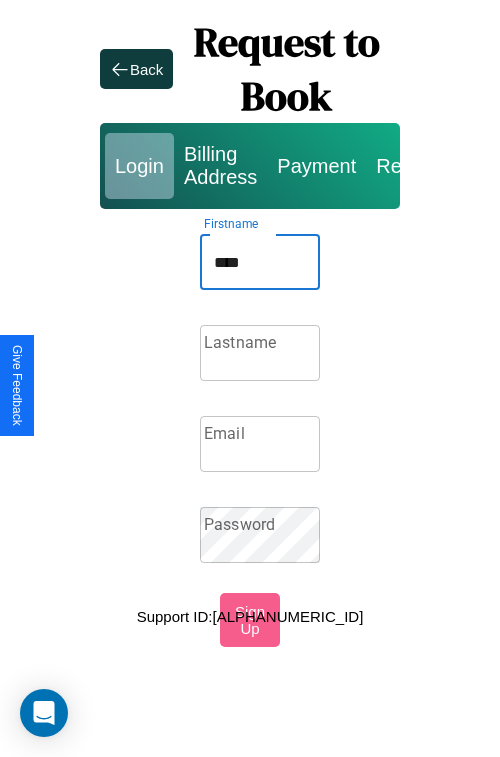 type on "****" 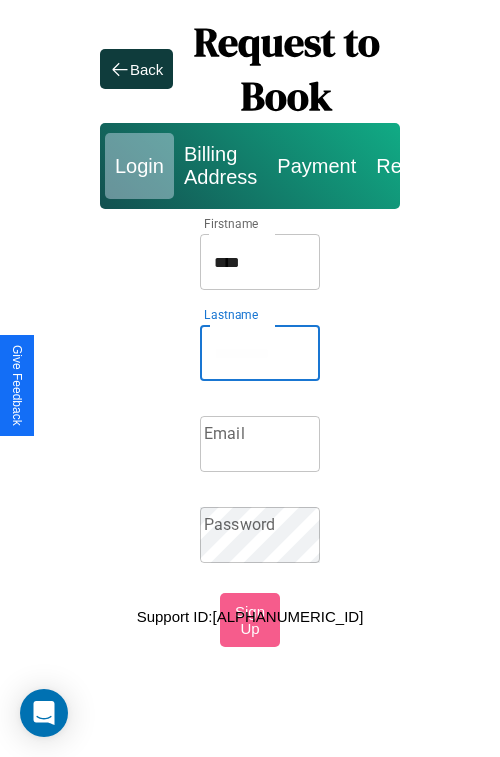 click on "Lastname" at bounding box center (260, 353) 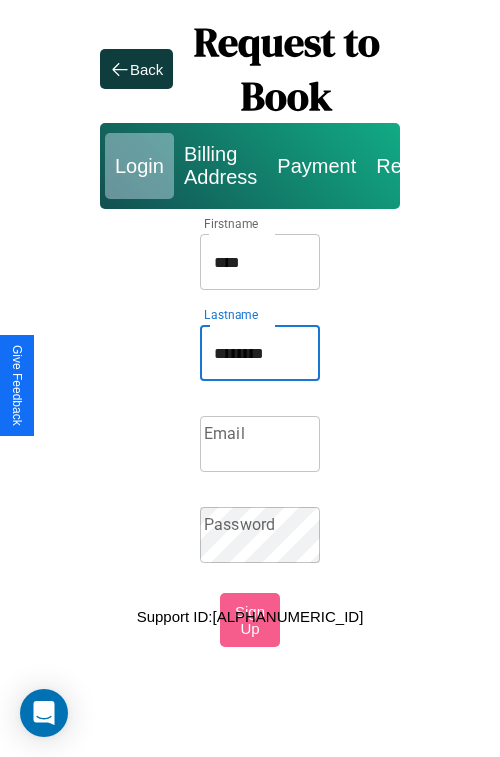 type on "********" 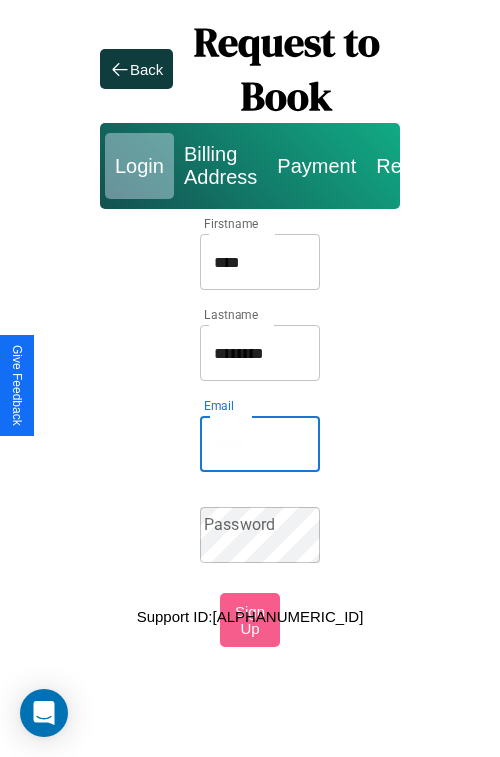 click on "Email" at bounding box center (260, 444) 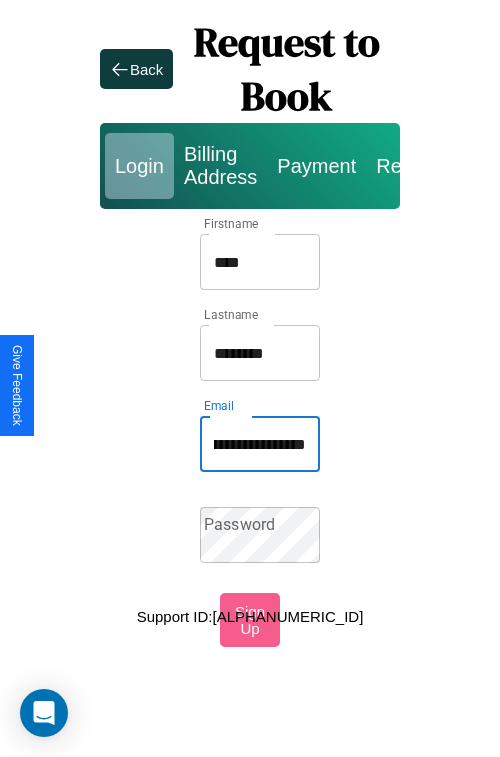 scroll, scrollTop: 0, scrollLeft: 134, axis: horizontal 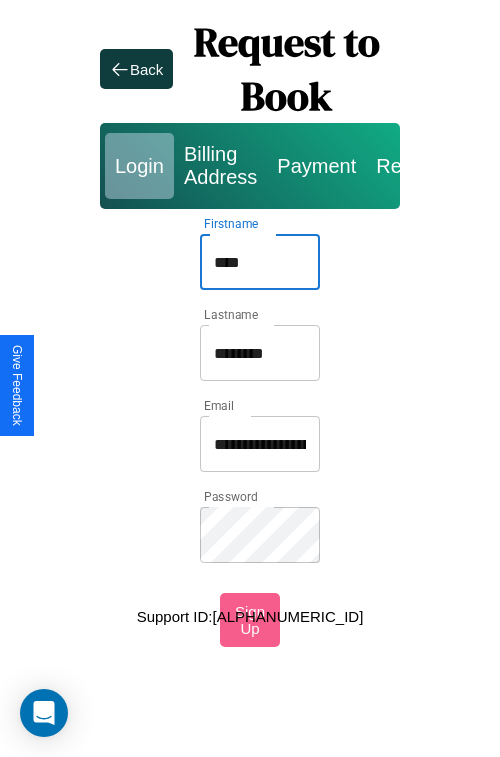 click on "****" at bounding box center [260, 262] 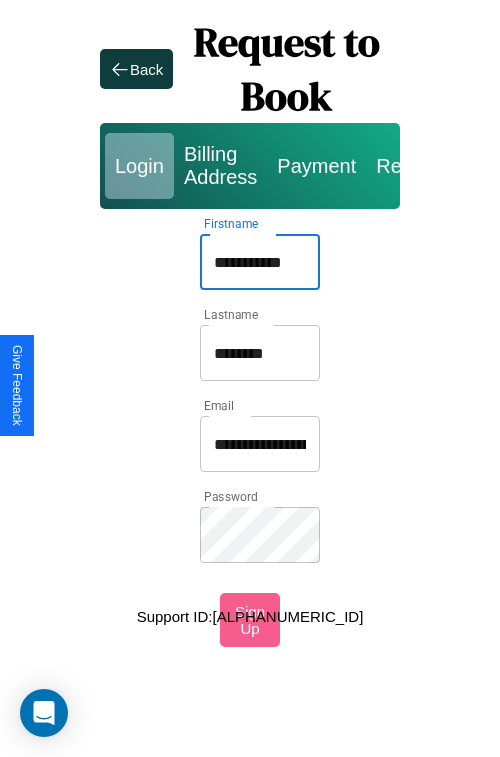 type on "**********" 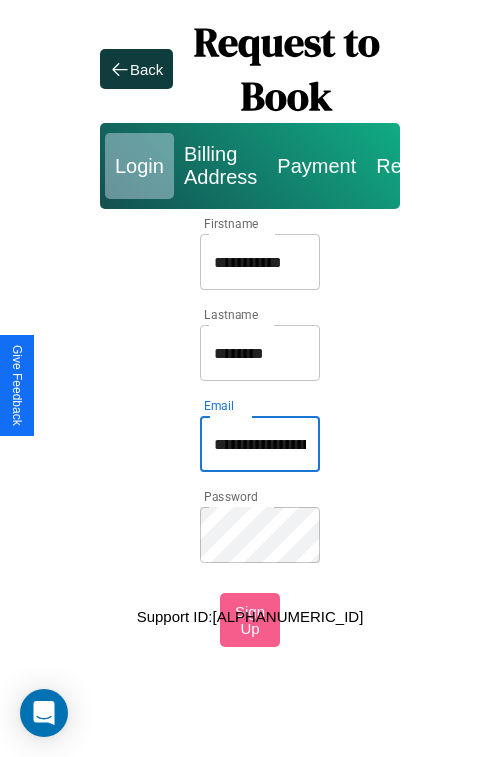 type on "**********" 